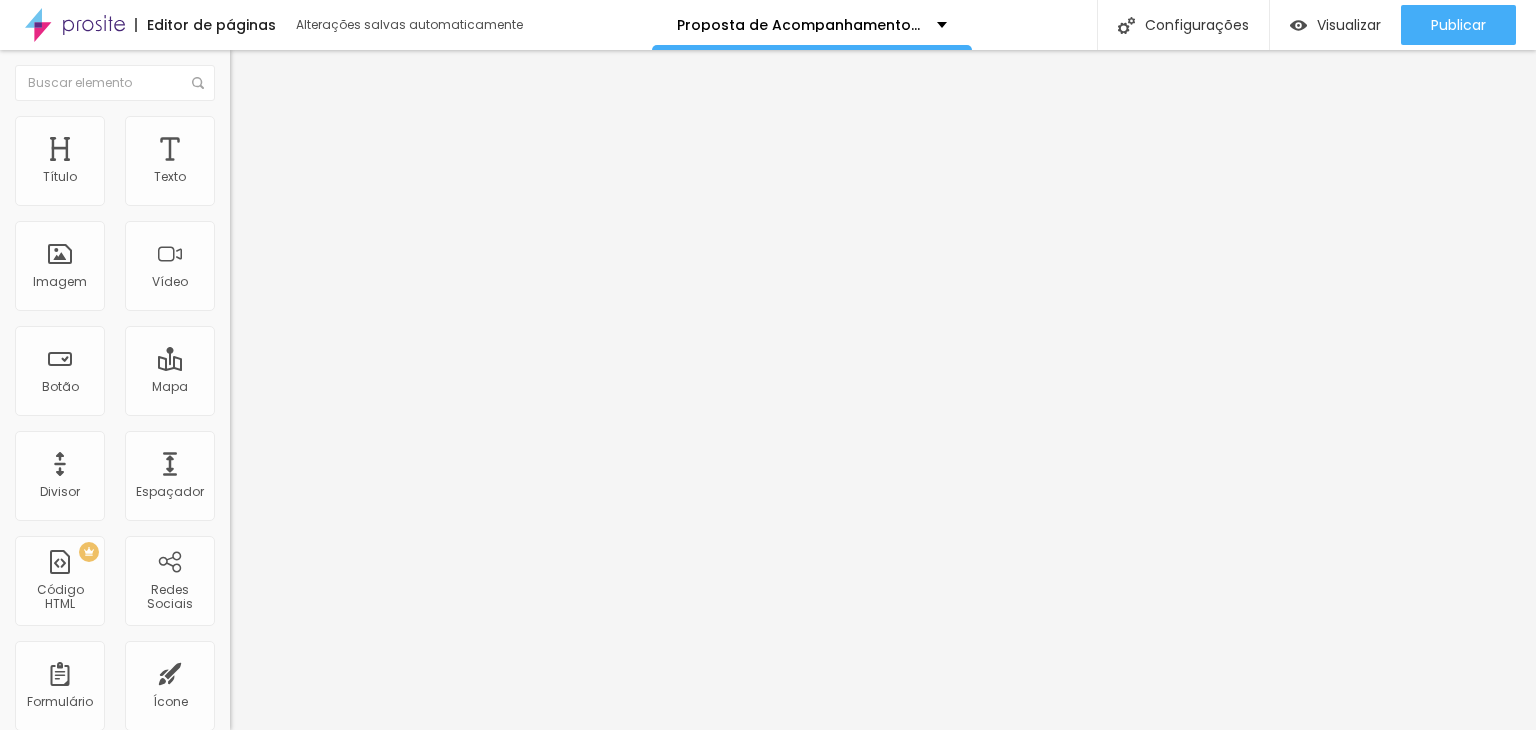 scroll, scrollTop: 0, scrollLeft: 0, axis: both 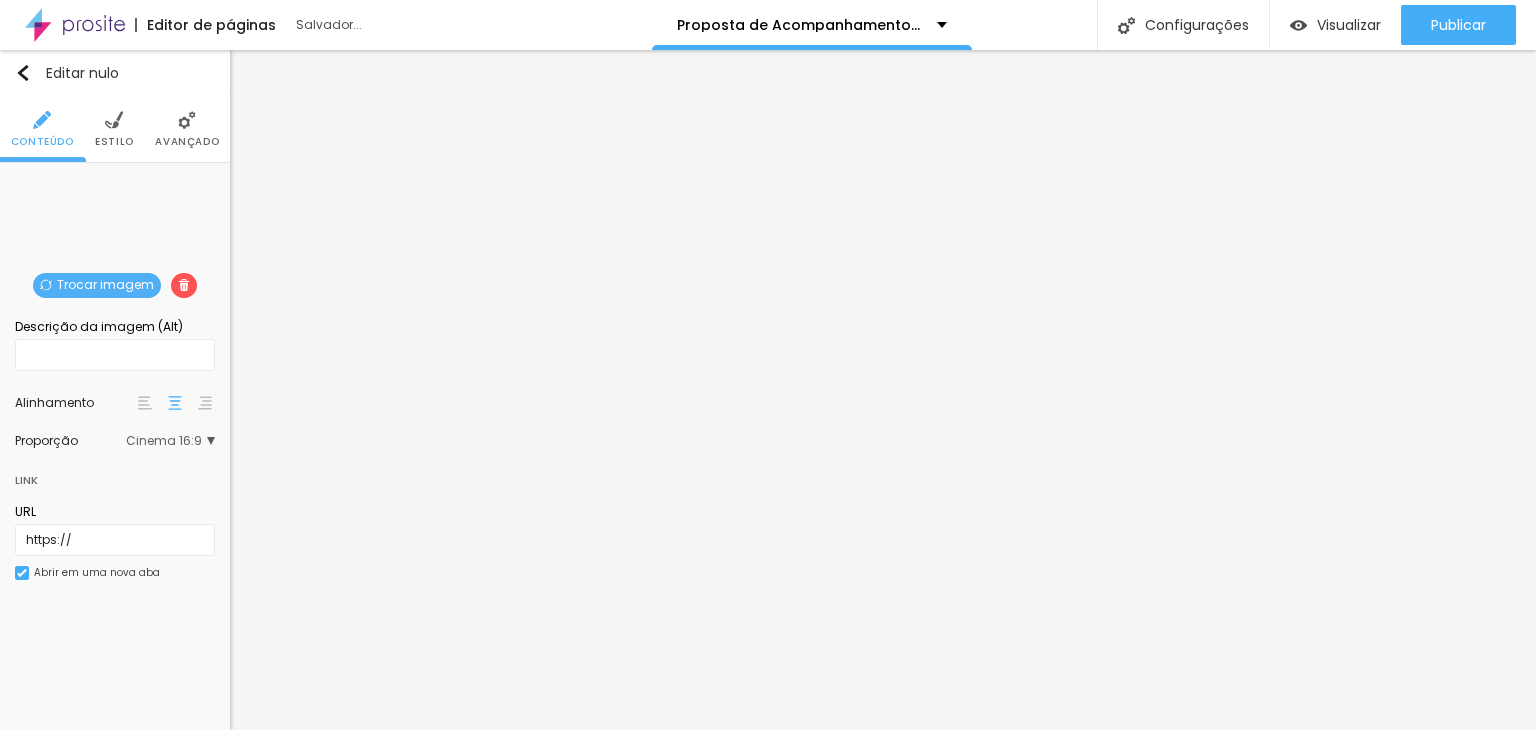 click on "Trocar imagem" at bounding box center (105, 284) 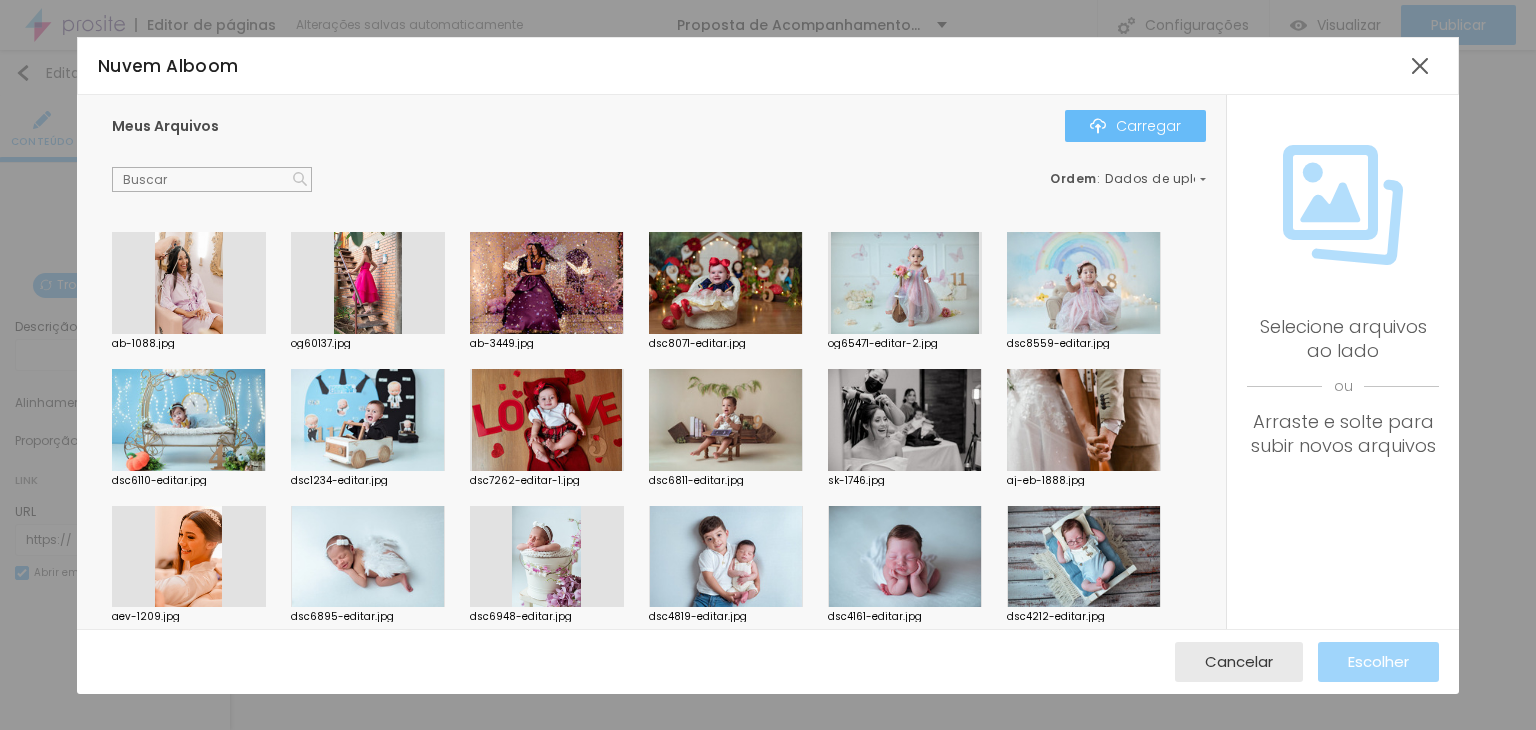 click on "Carregar" at bounding box center (1135, 126) 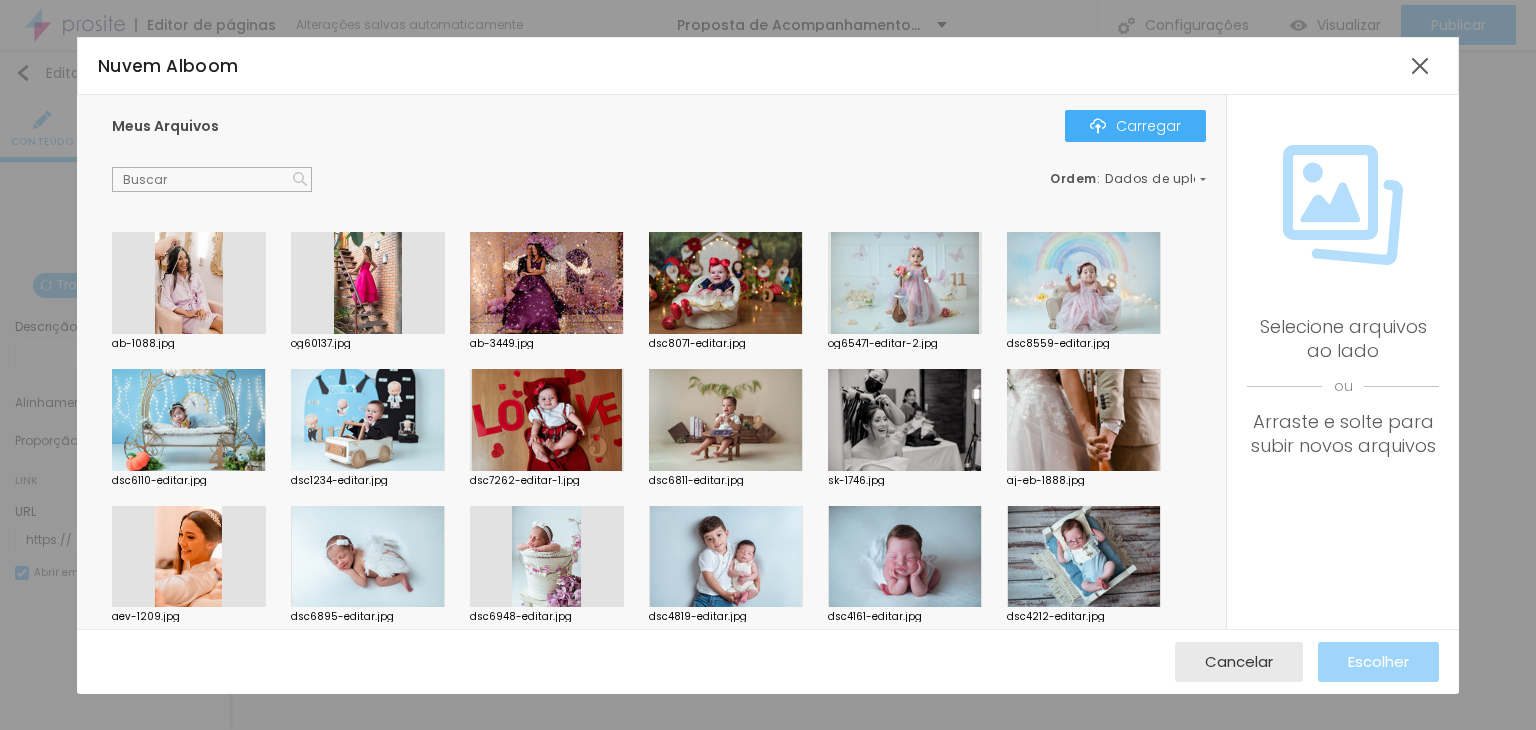 click at bounding box center (547, 420) 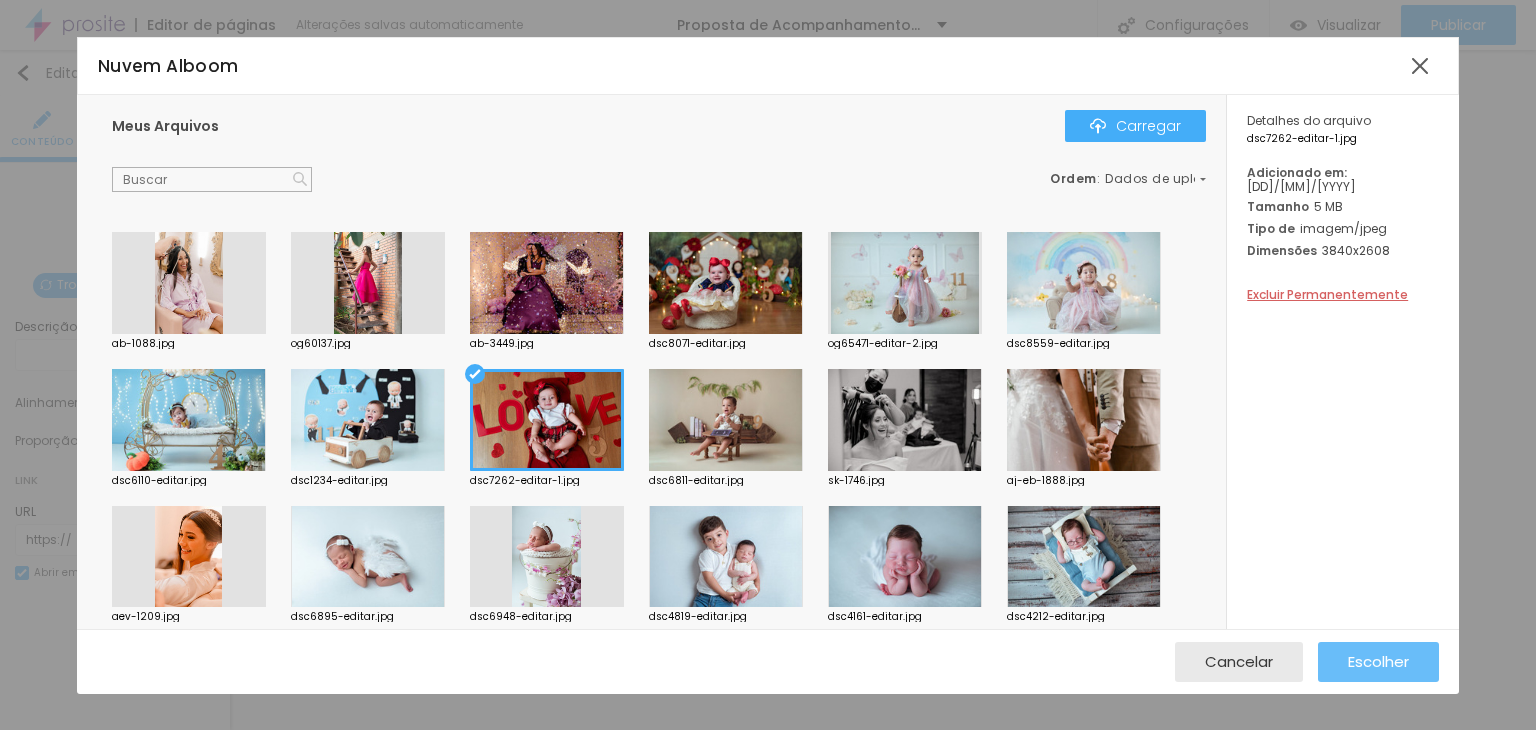 click on "Escolher" at bounding box center [1378, 662] 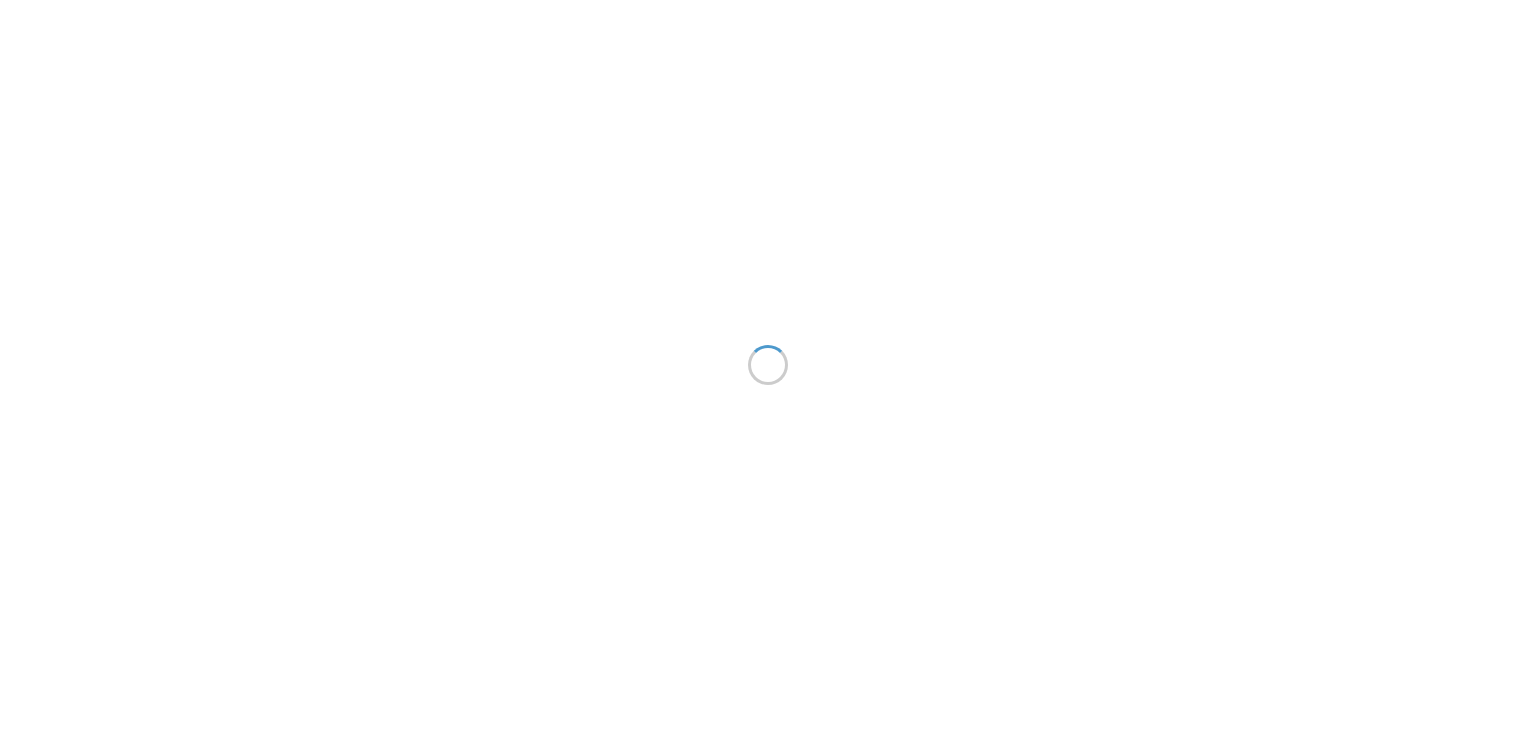 scroll, scrollTop: 0, scrollLeft: 0, axis: both 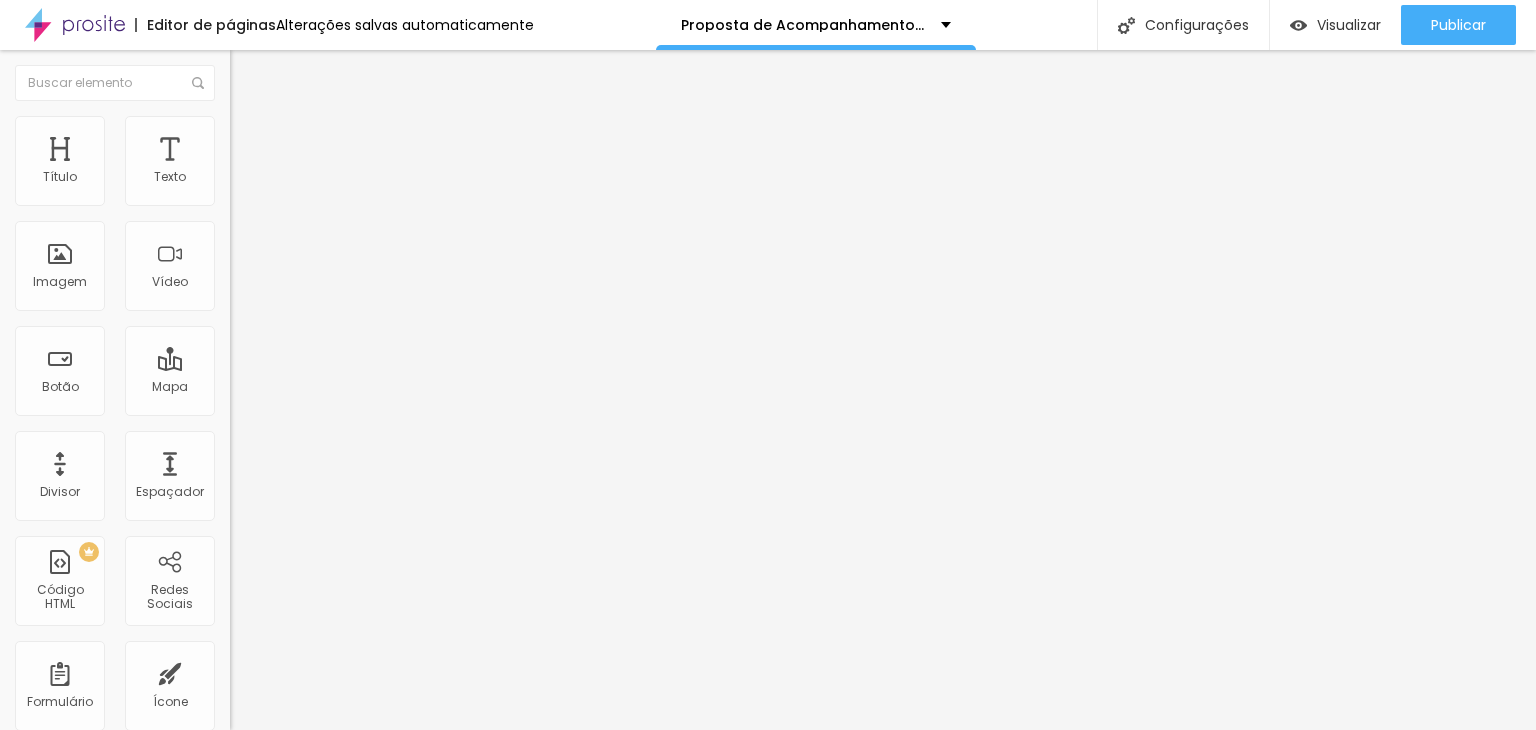 click on "Trocar imagem" at bounding box center [290, 163] 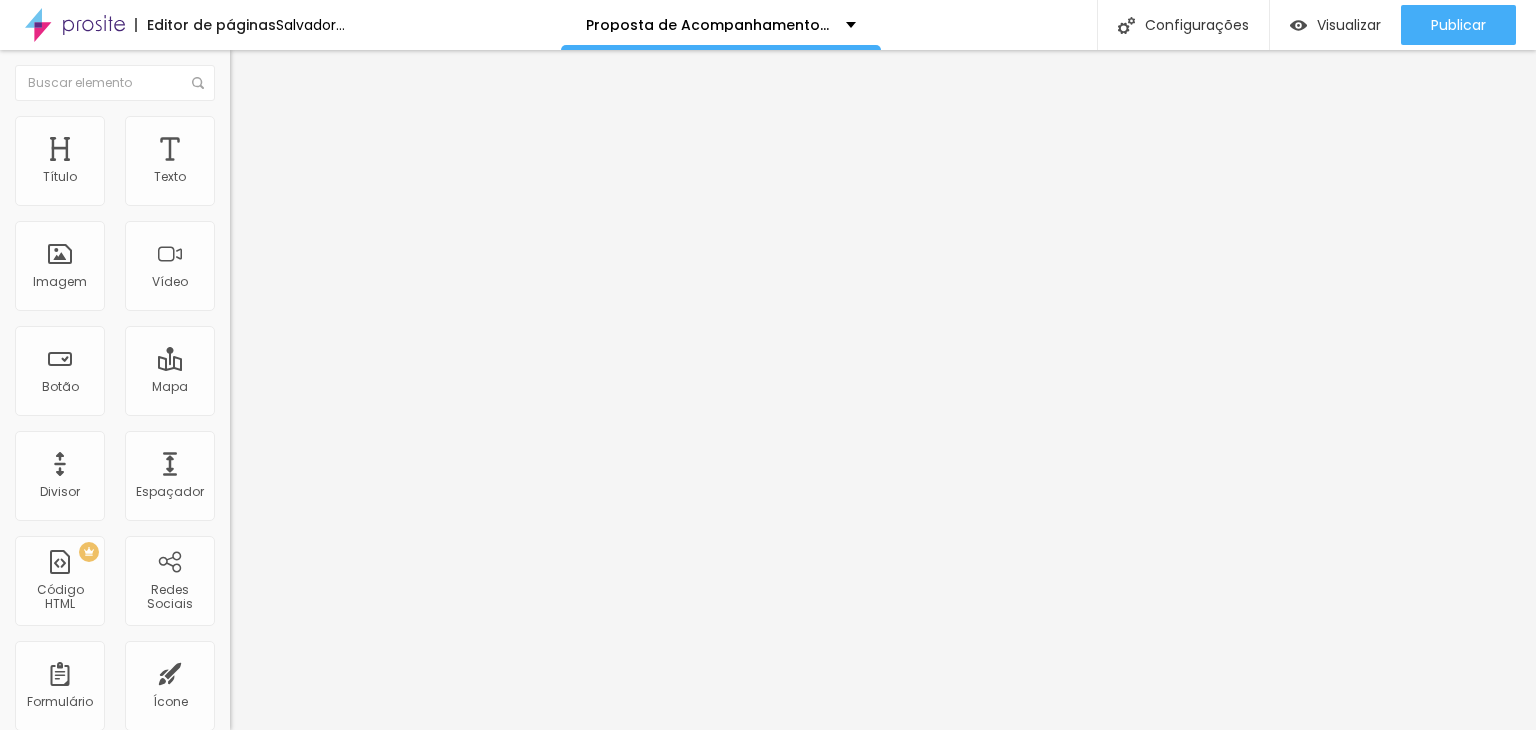 click on "Trocar imagem" at bounding box center (290, 163) 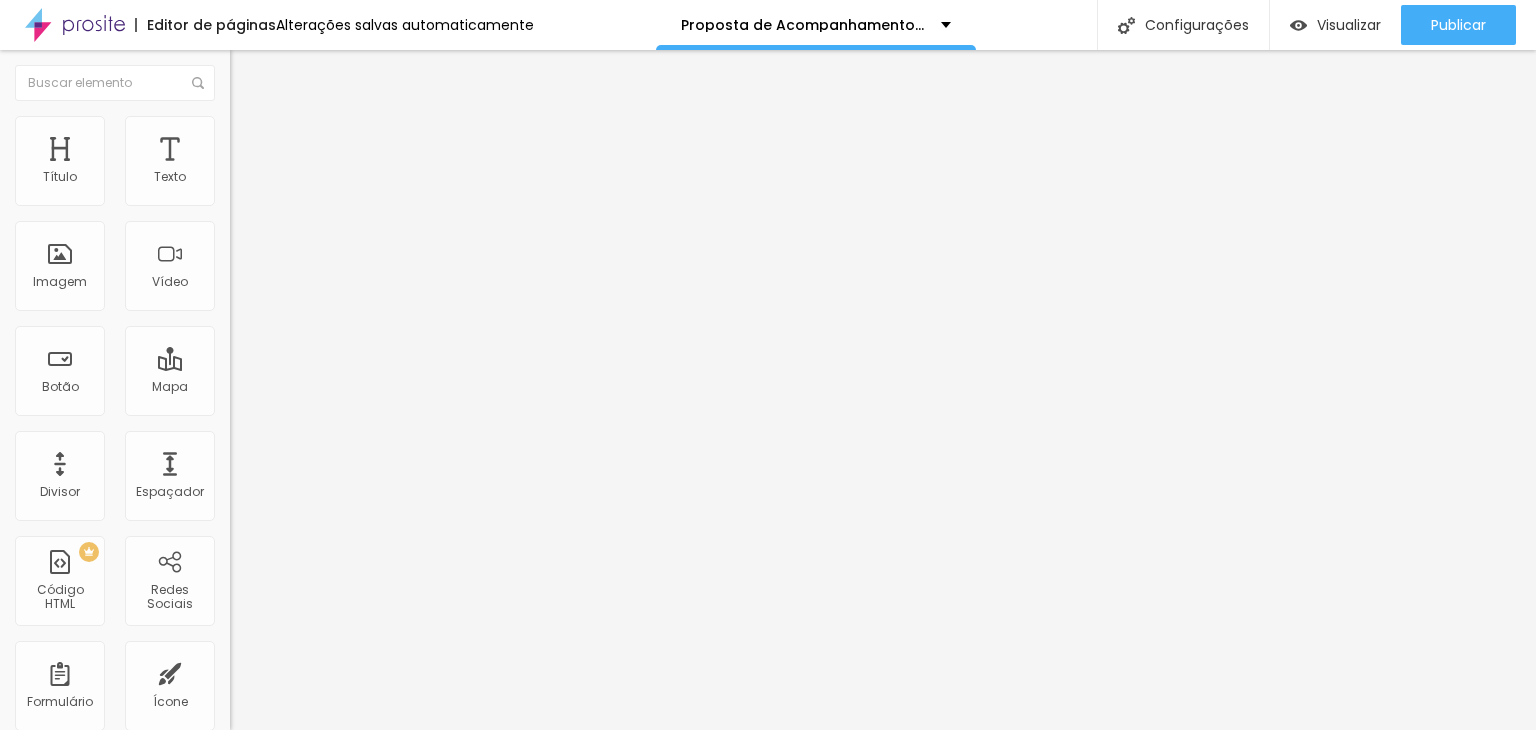 click at bounding box center [768, 857] 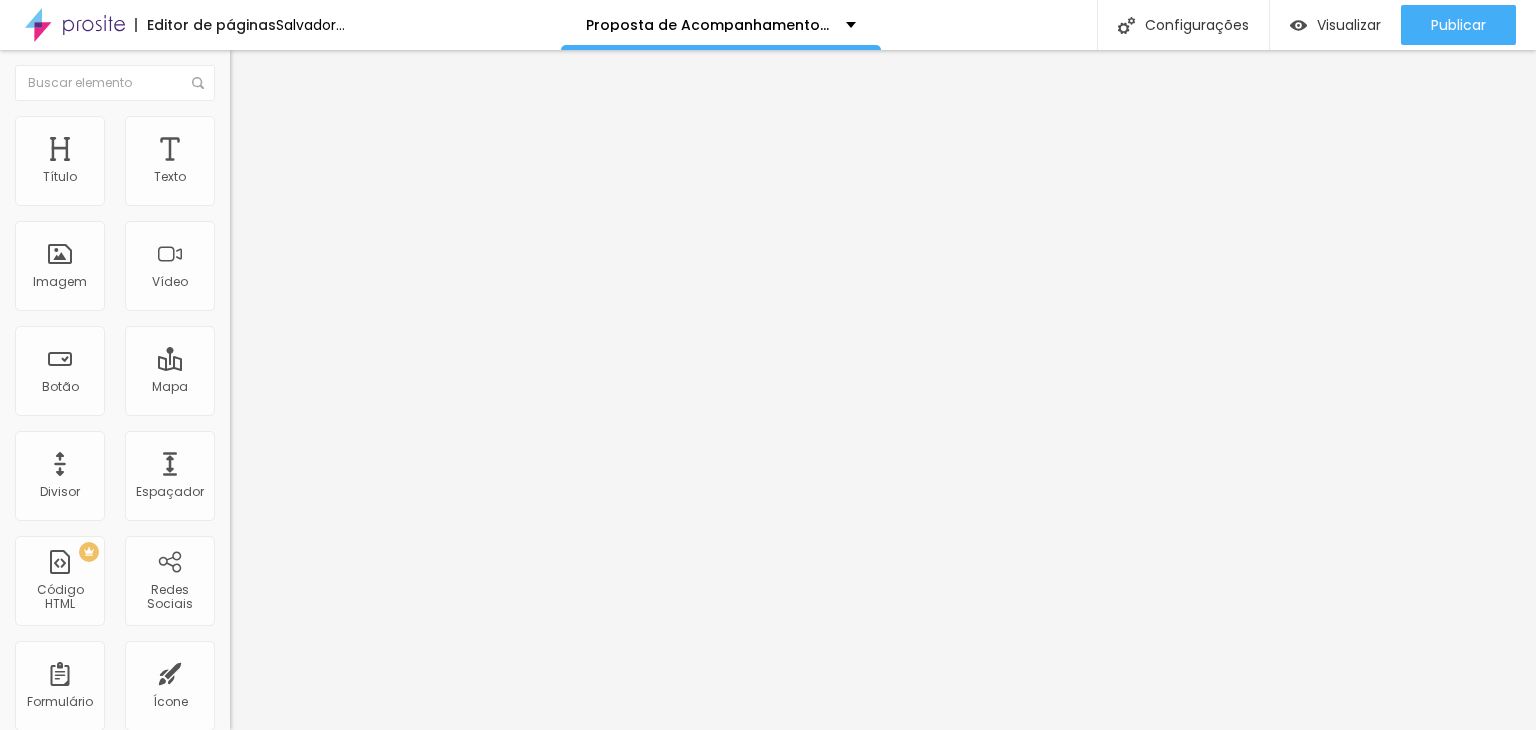 click on "Trocar imagem" at bounding box center [290, 163] 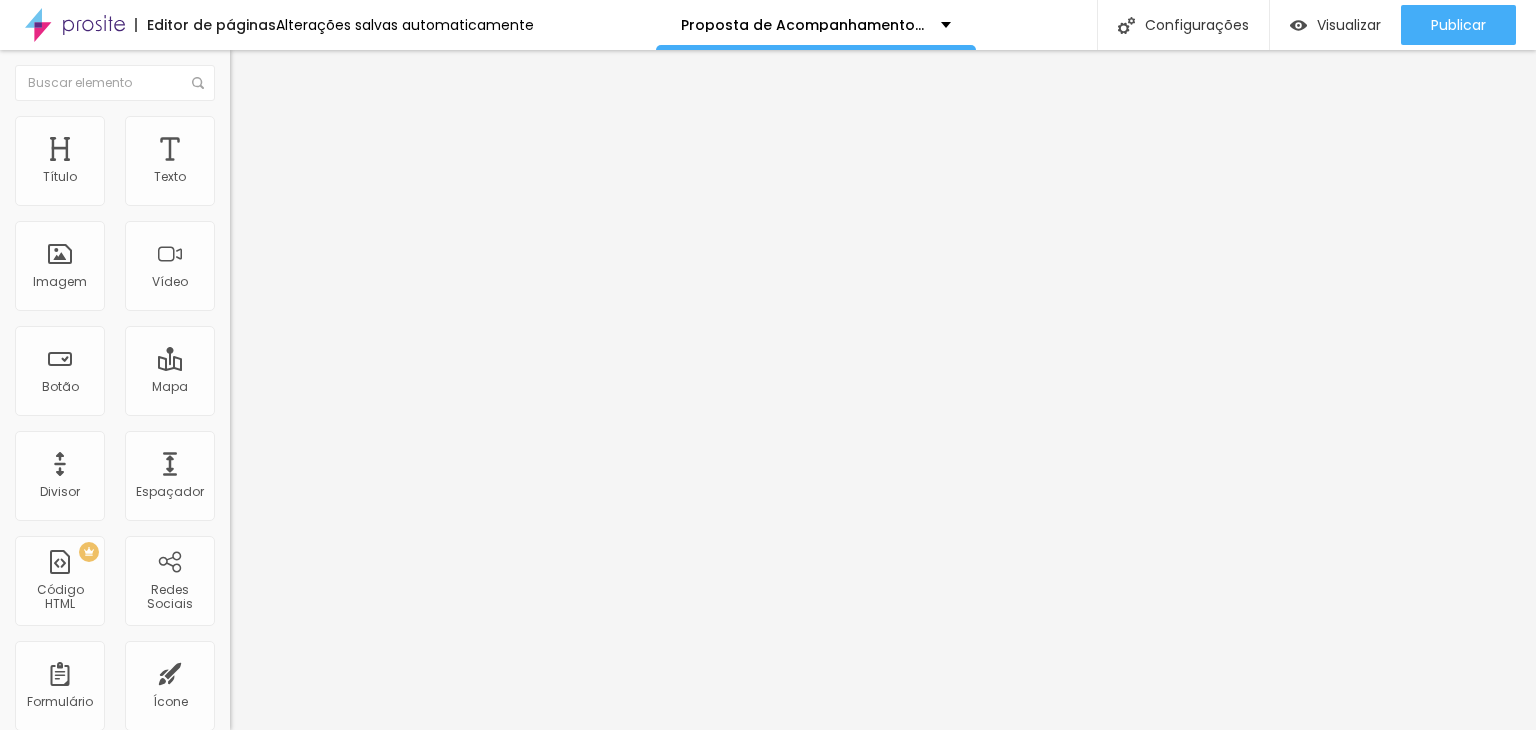 click at bounding box center (768, 869) 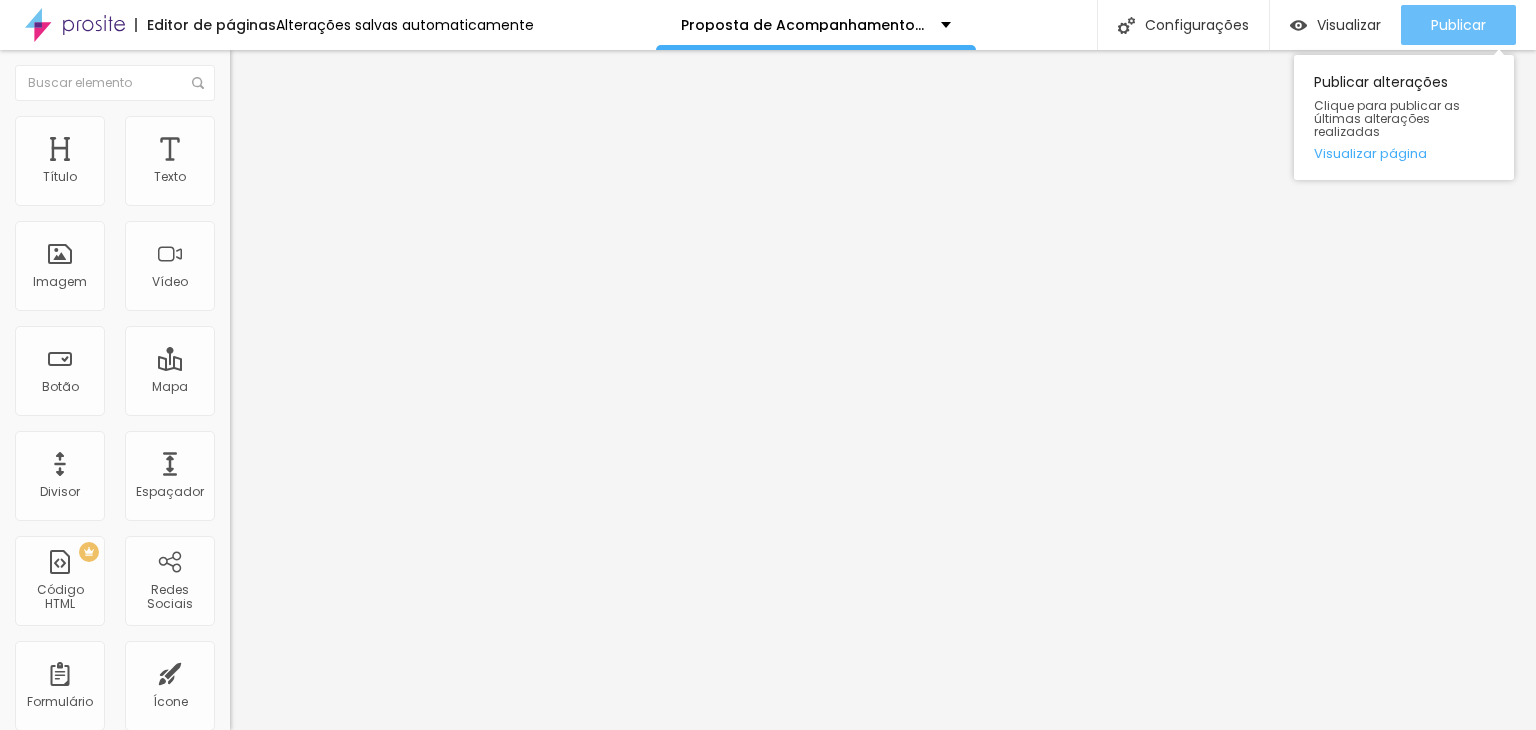 click on "Publicar" at bounding box center [1458, 25] 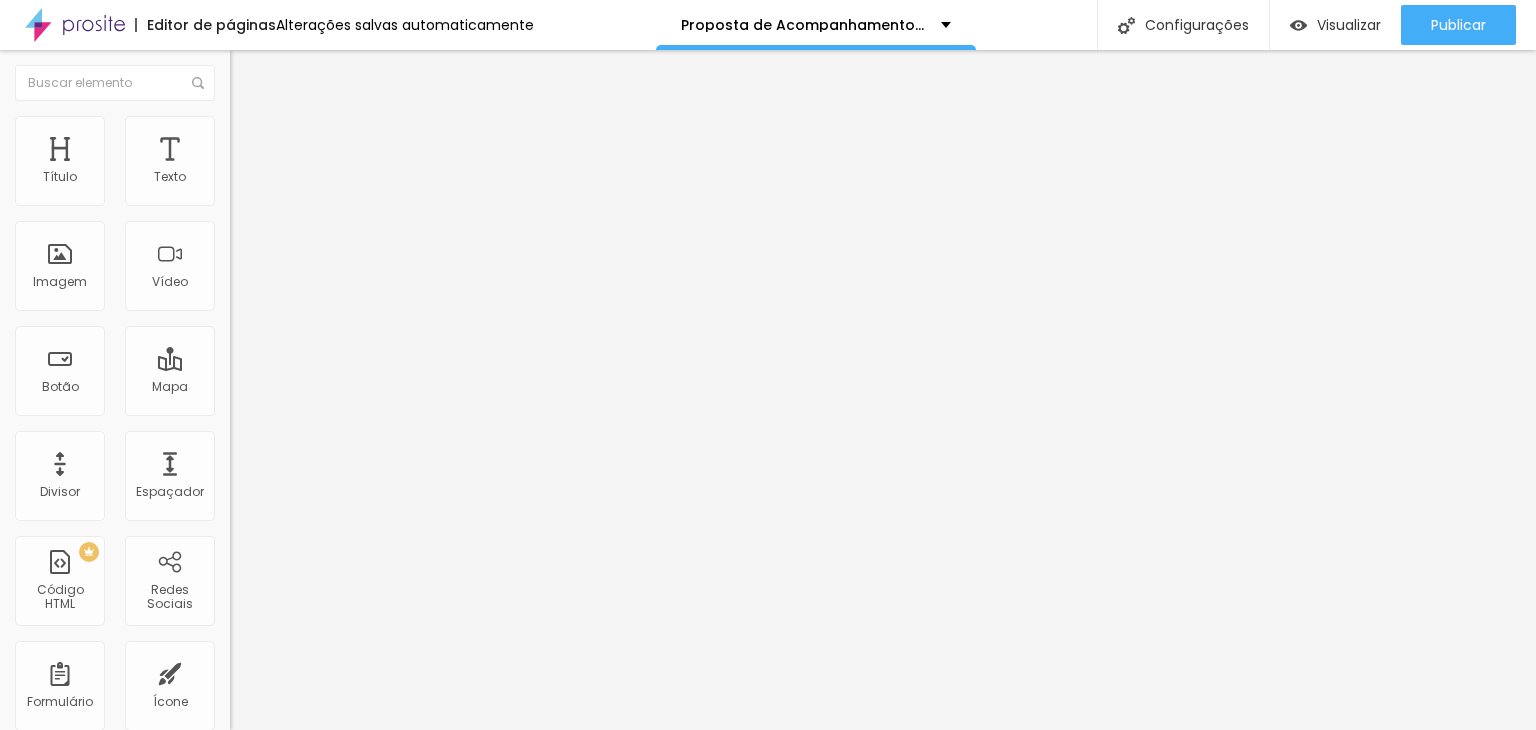 click on "Trocar imagem" at bounding box center [290, 163] 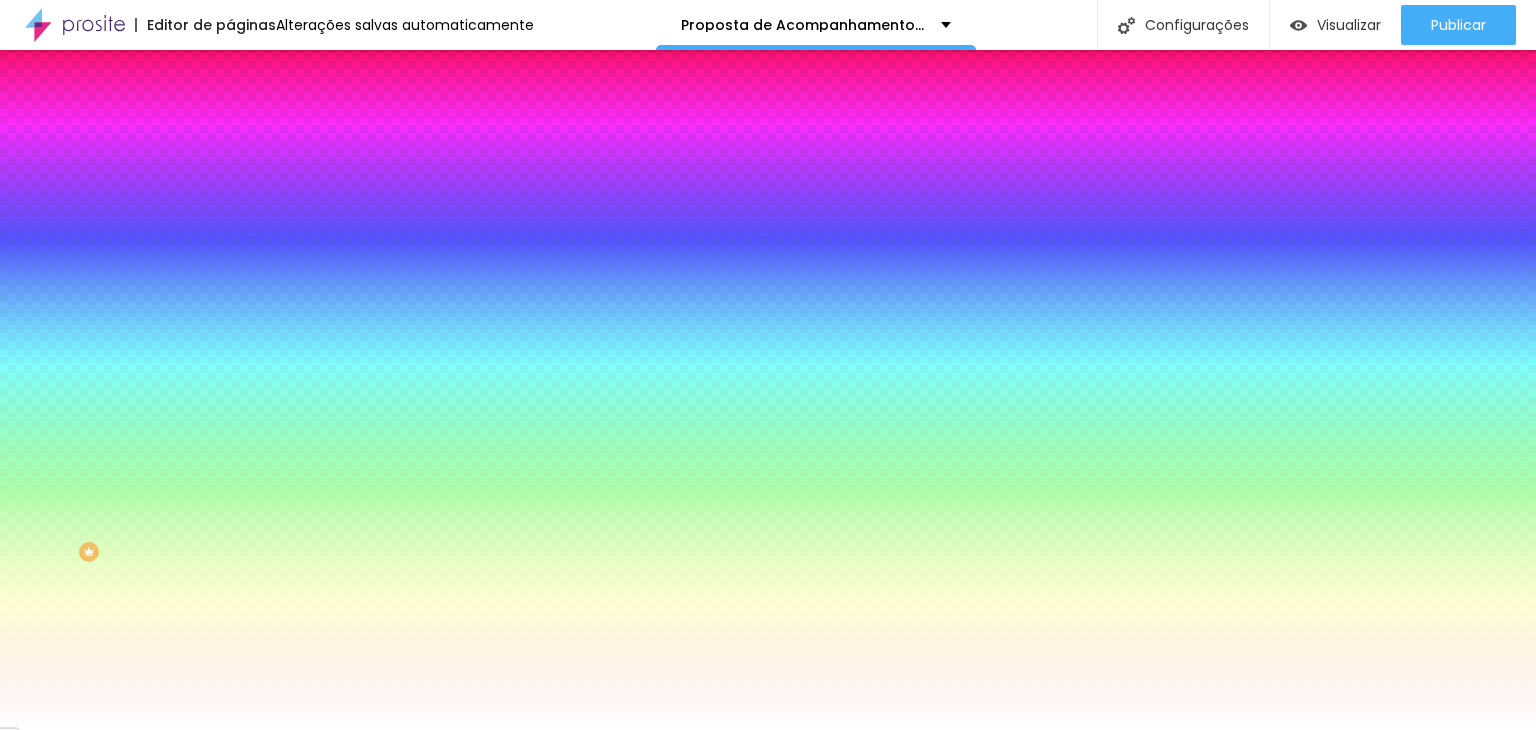 click on "Trocar imagem" at bounding box center (284, 175) 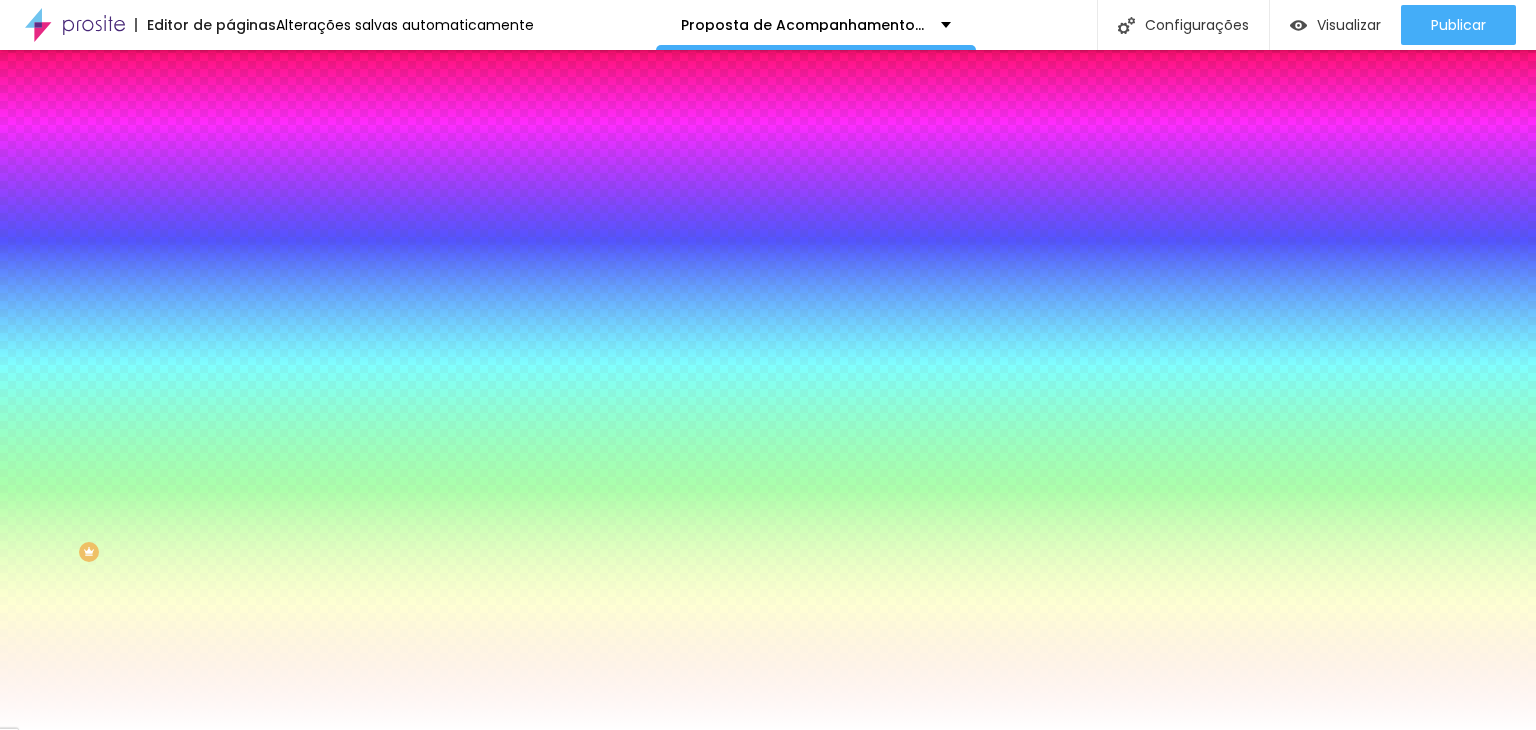 scroll, scrollTop: 596, scrollLeft: 0, axis: vertical 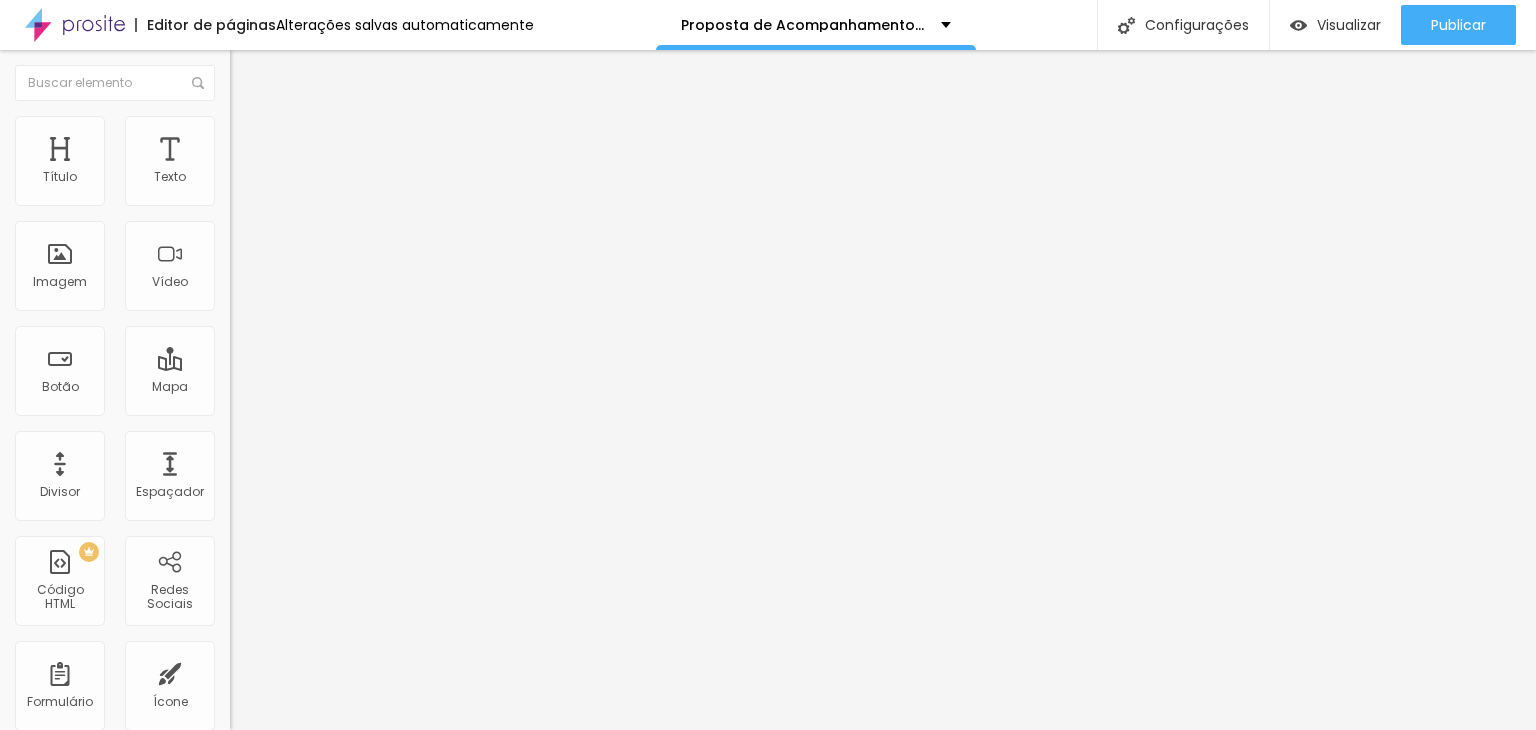 click on "Estilo" at bounding box center (263, 129) 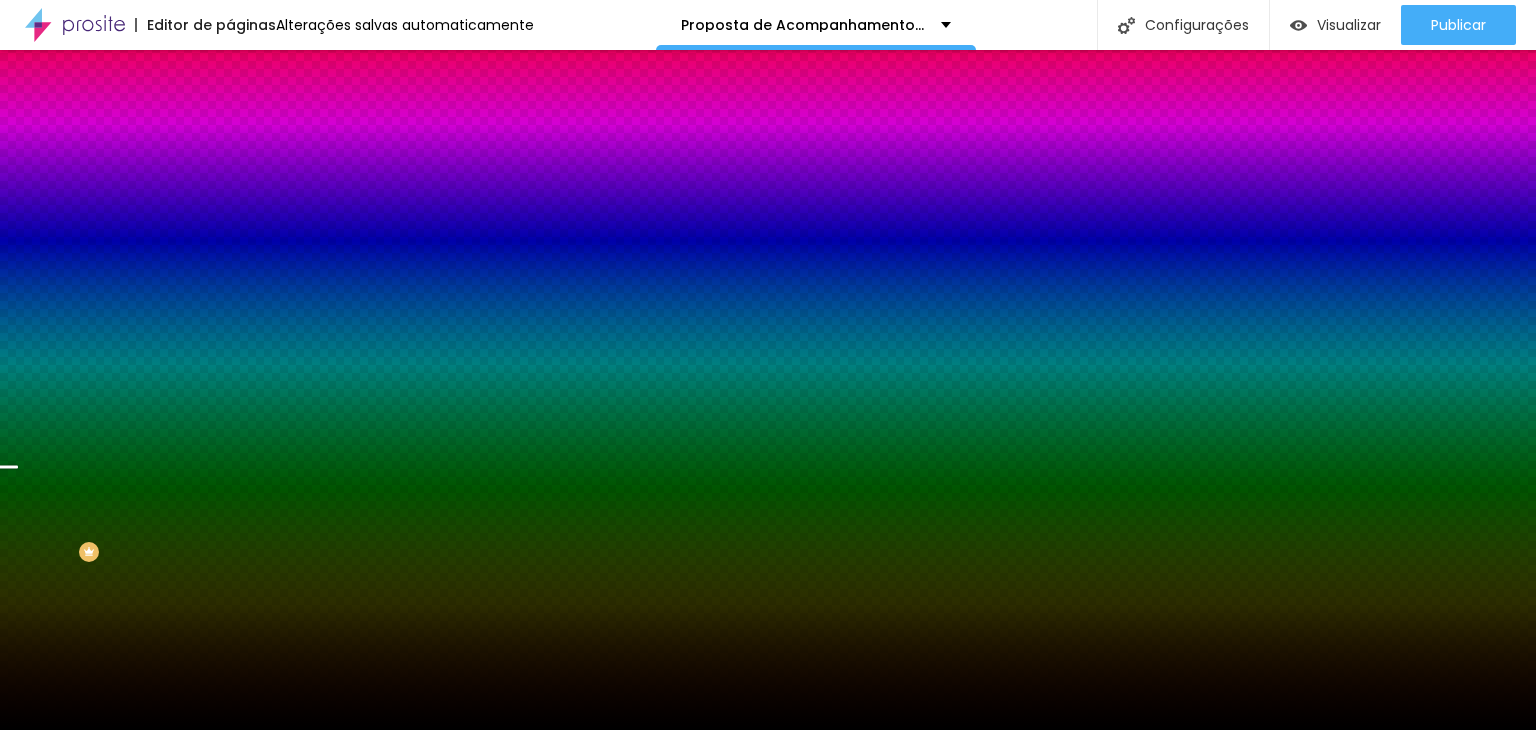 click on "Trocar imagem" at bounding box center [290, 175] 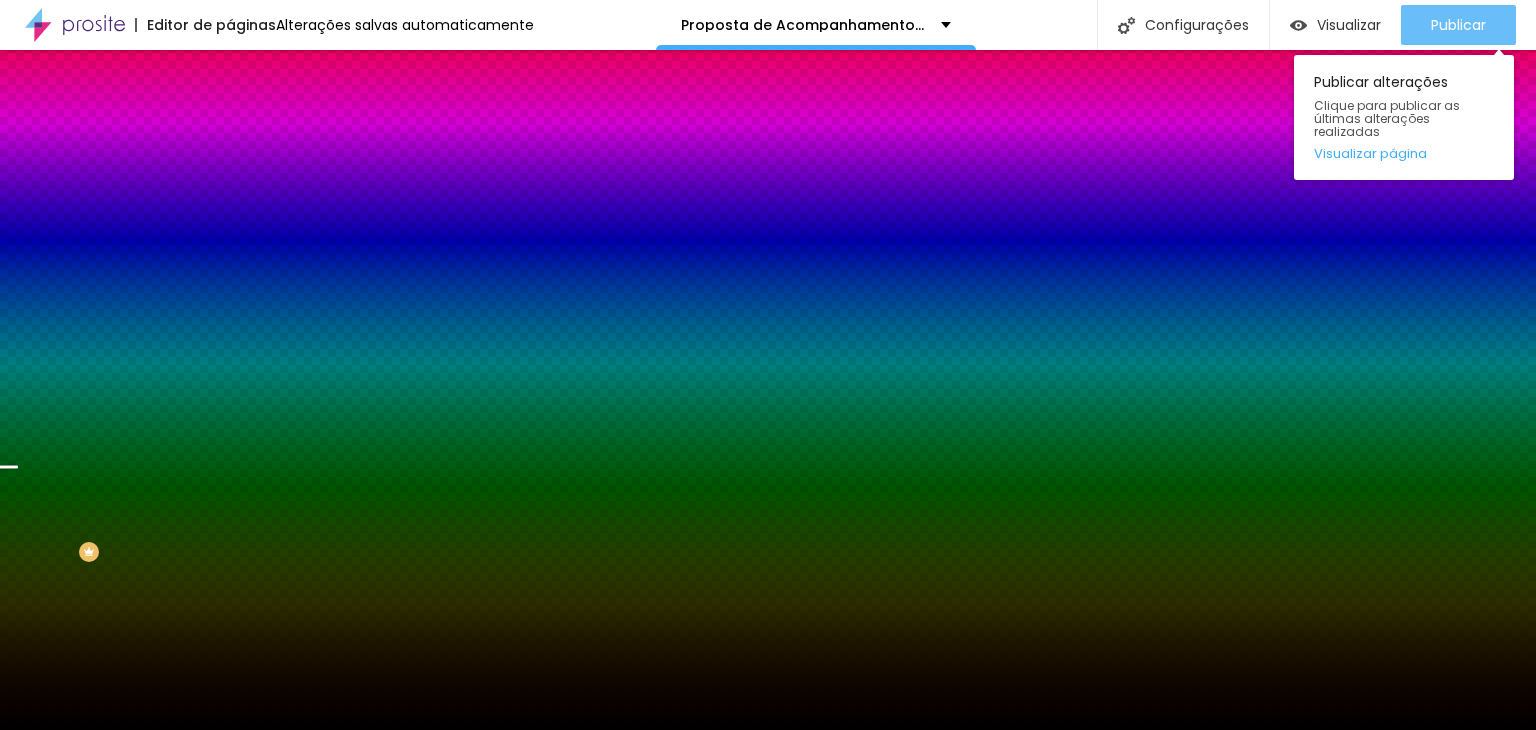 click on "Publicar" at bounding box center [1458, 25] 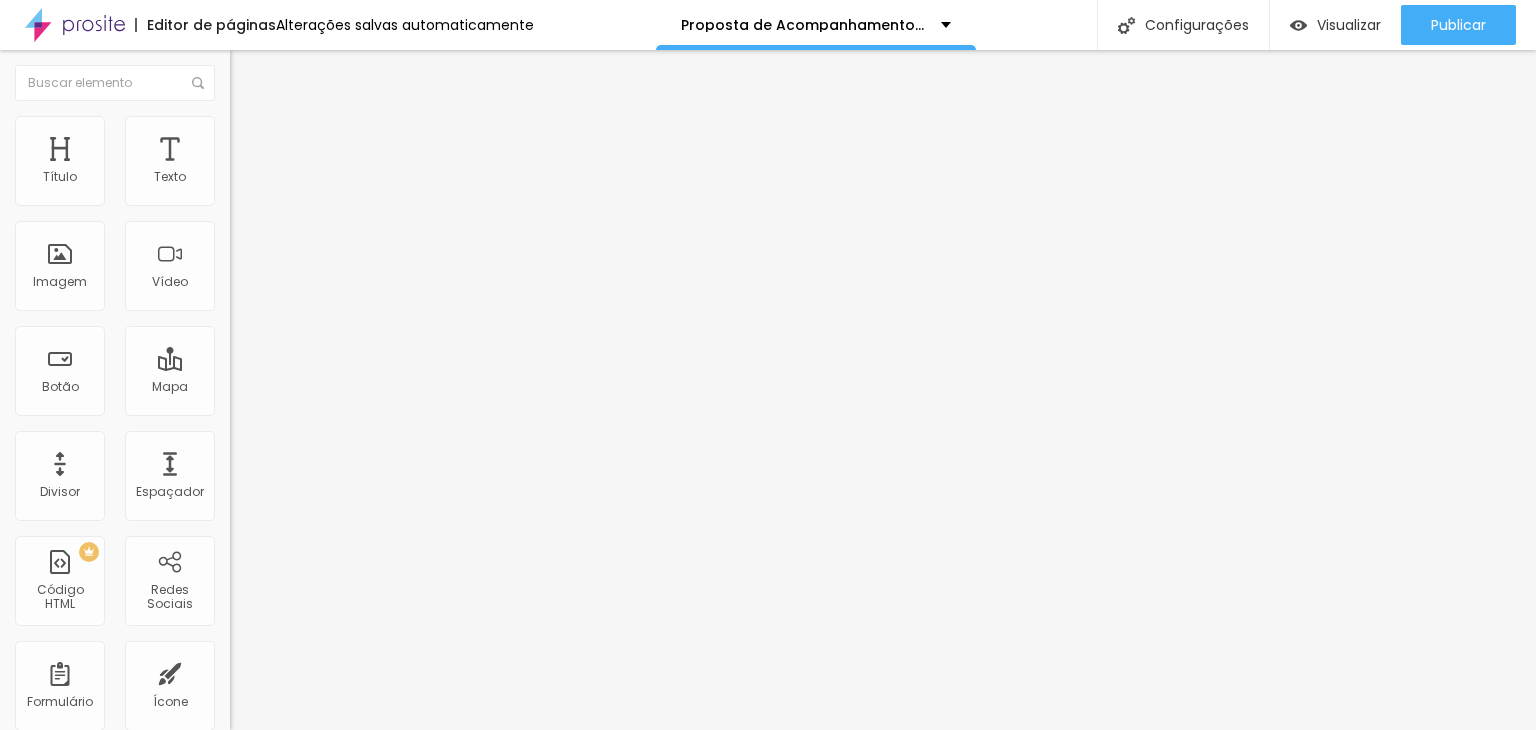 click on "Cinema 16:9" at bounding box center [268, 304] 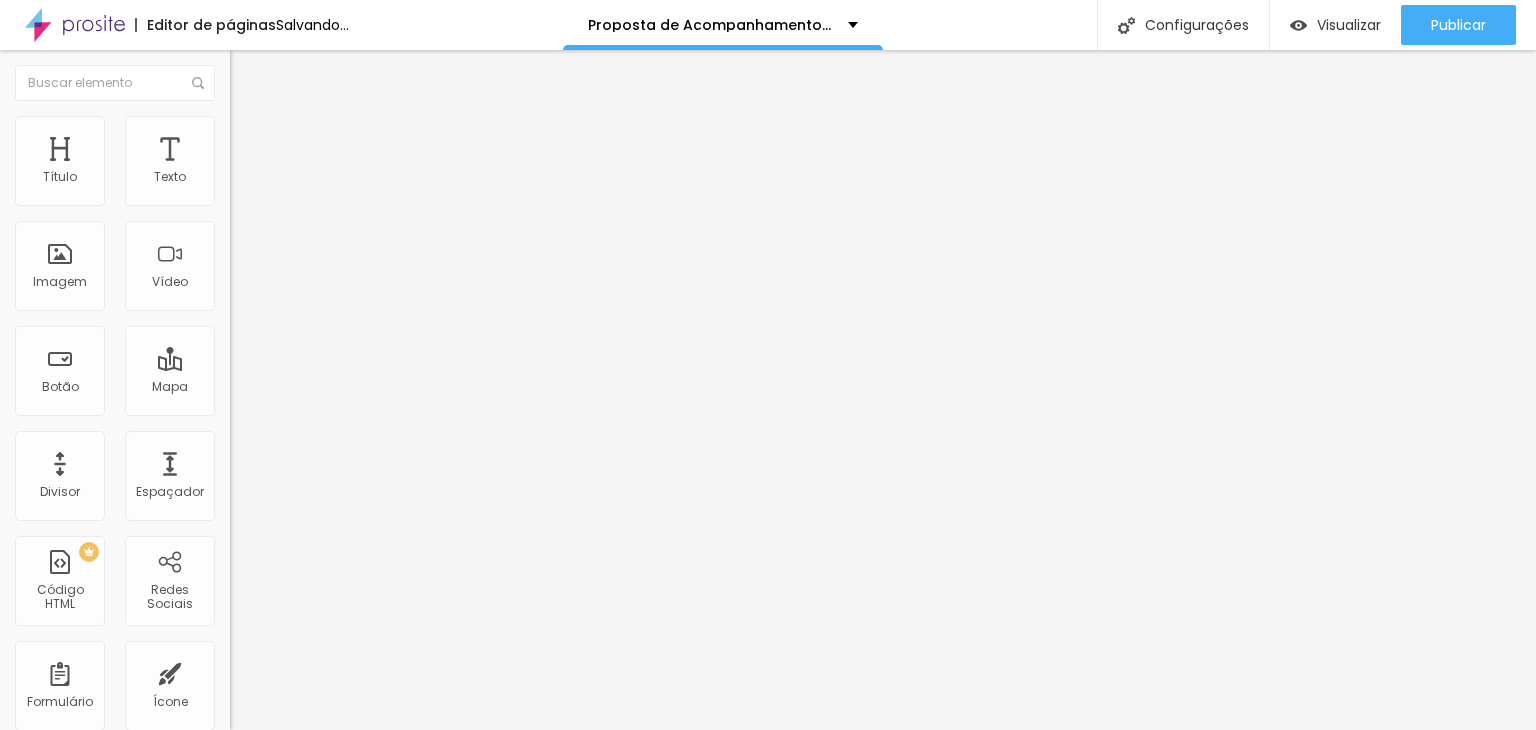 click on "Trocar imagem" at bounding box center [290, 163] 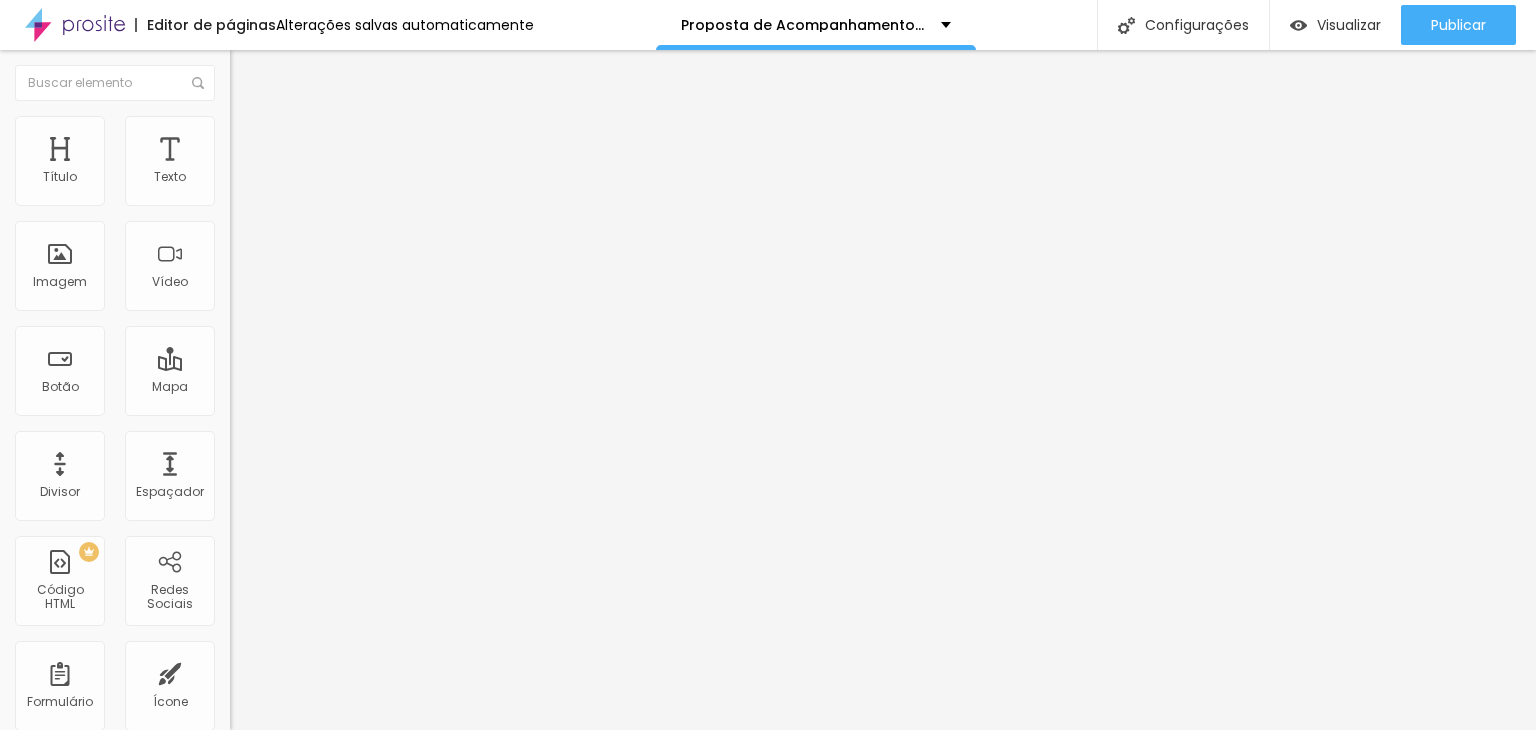drag, startPoint x: 1217, startPoint y: 327, endPoint x: 1203, endPoint y: 355, distance: 31.304953 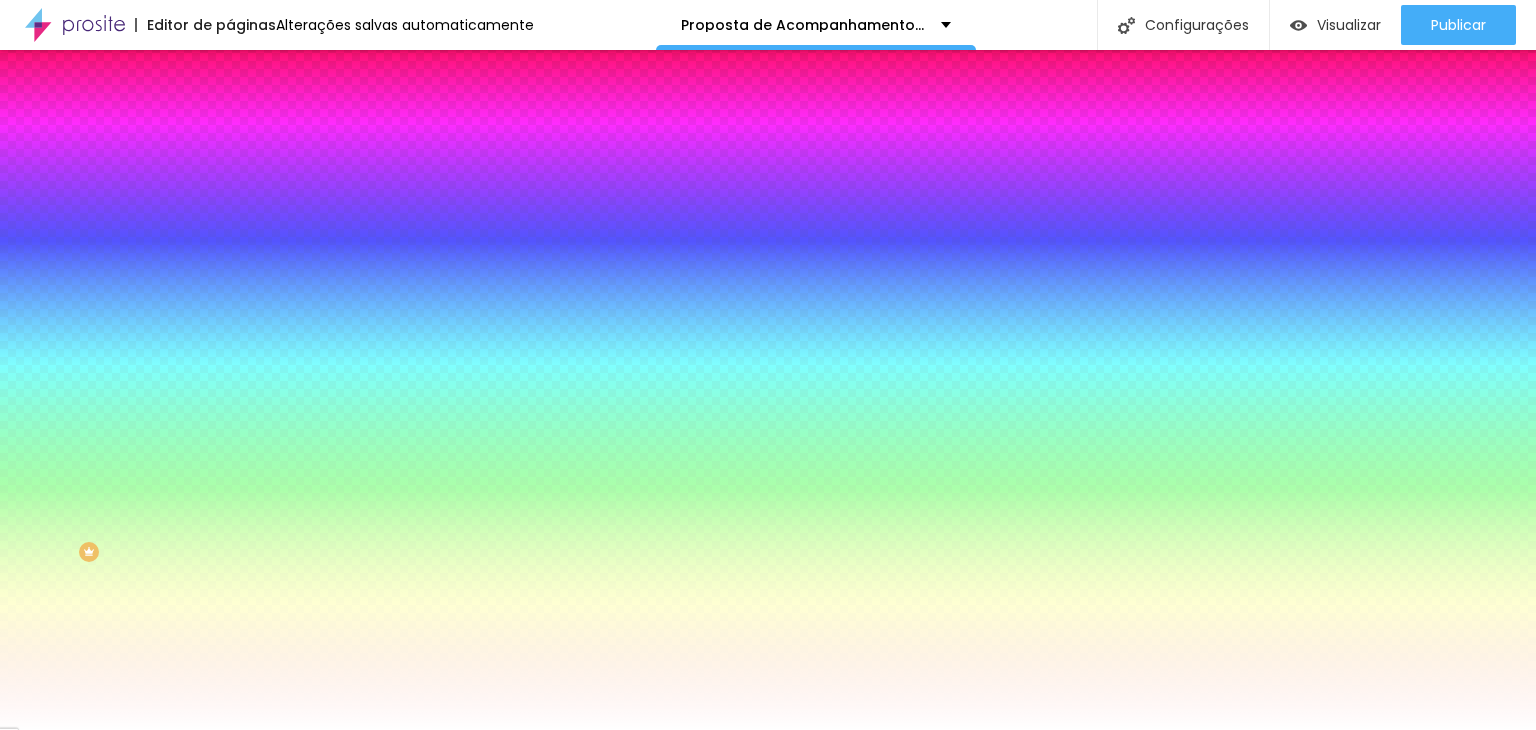 click on "Trocar imagem" at bounding box center [290, 175] 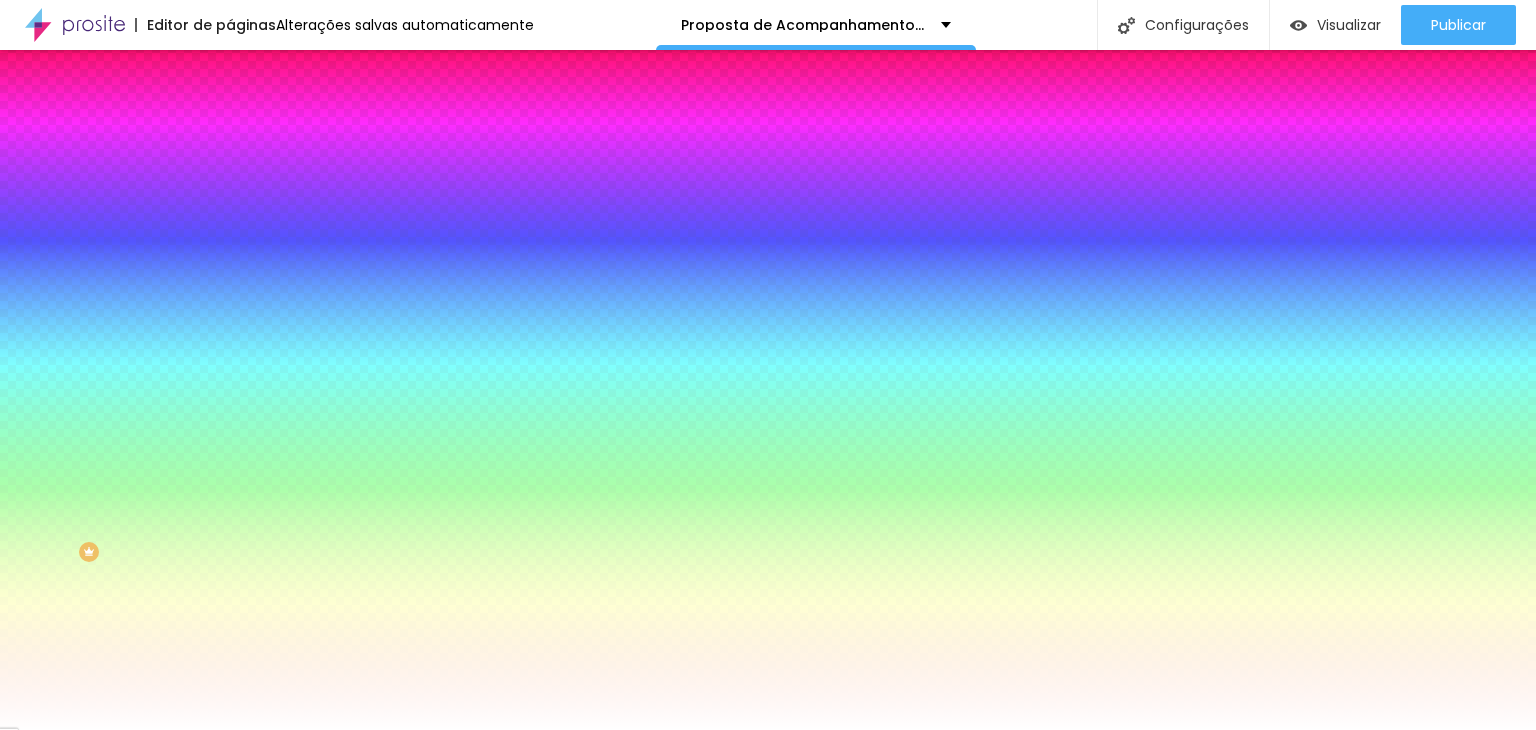 scroll, scrollTop: 1176, scrollLeft: 0, axis: vertical 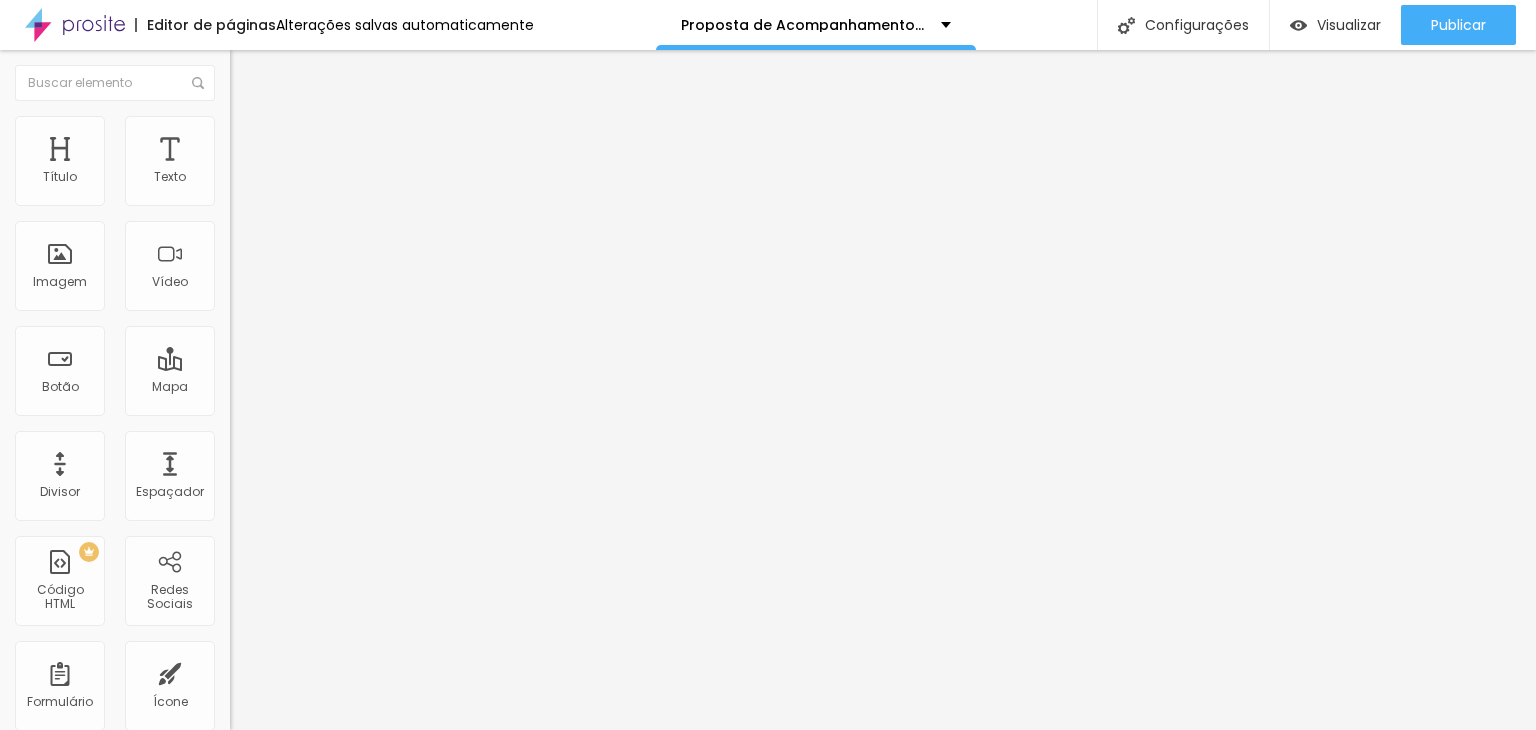 click on "Trocar imagem" at bounding box center (290, 163) 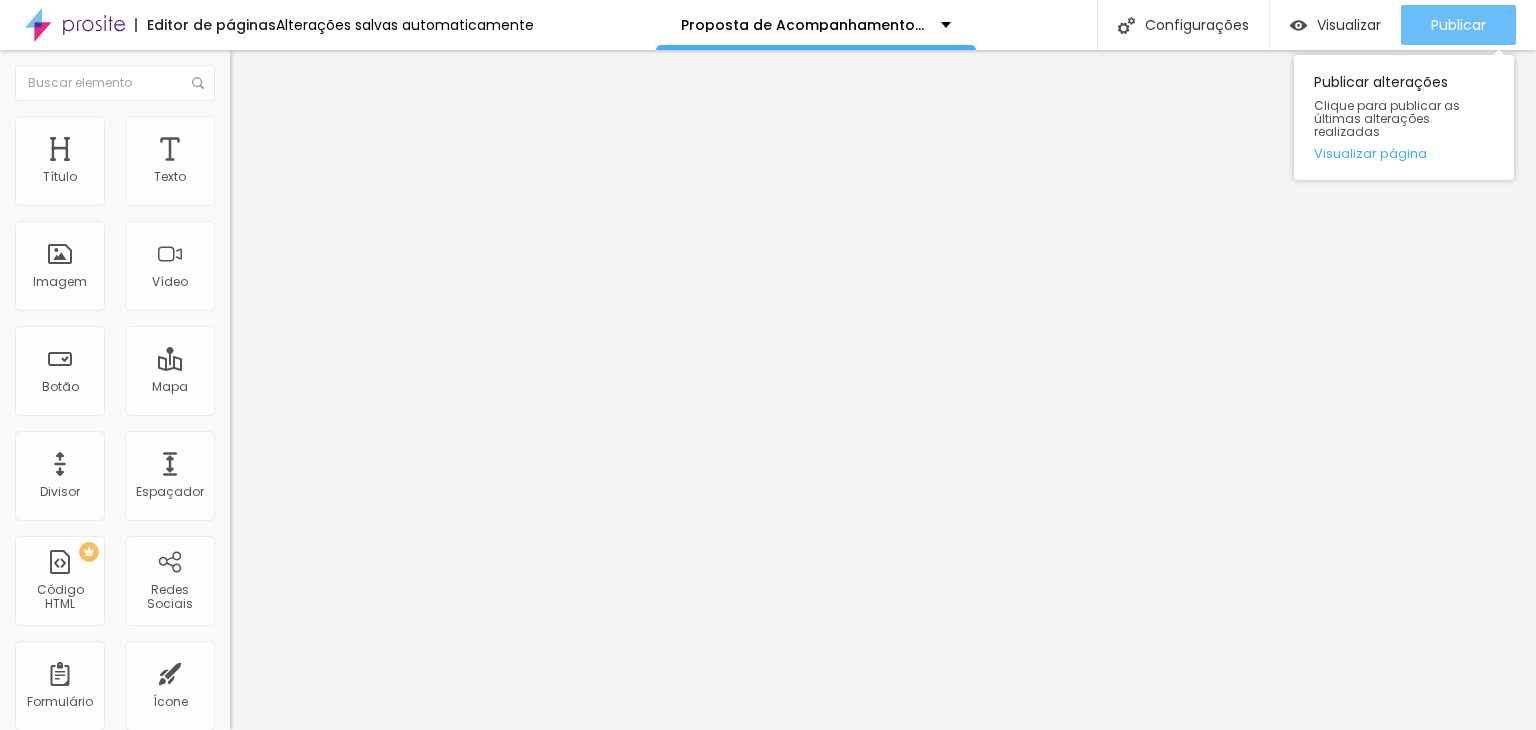 click on "Publicar" at bounding box center (1458, 25) 